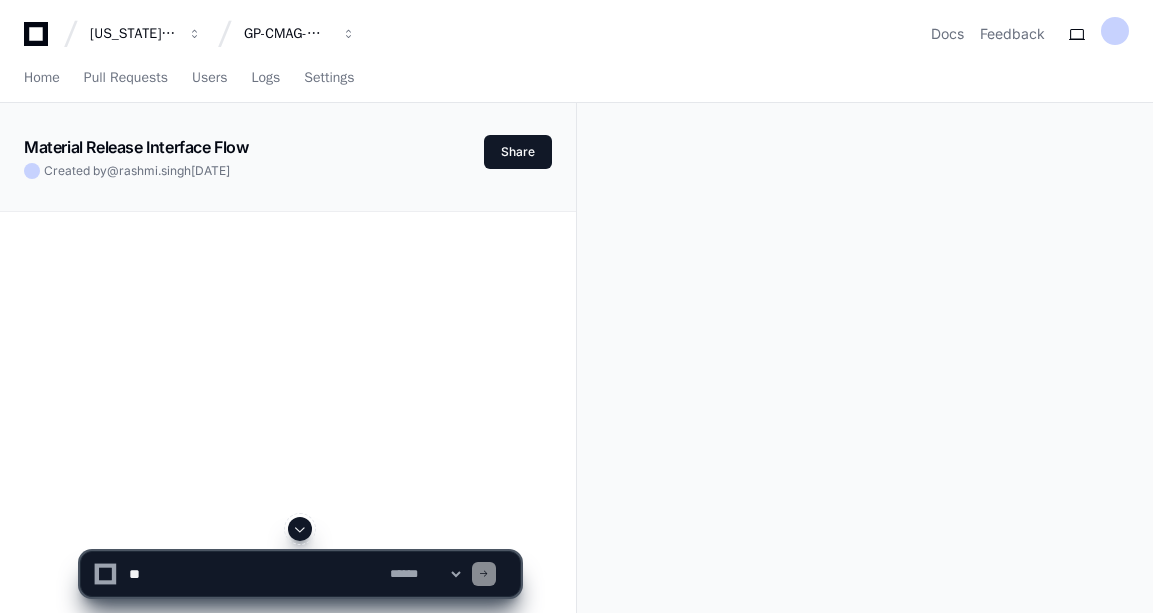 scroll, scrollTop: 0, scrollLeft: 0, axis: both 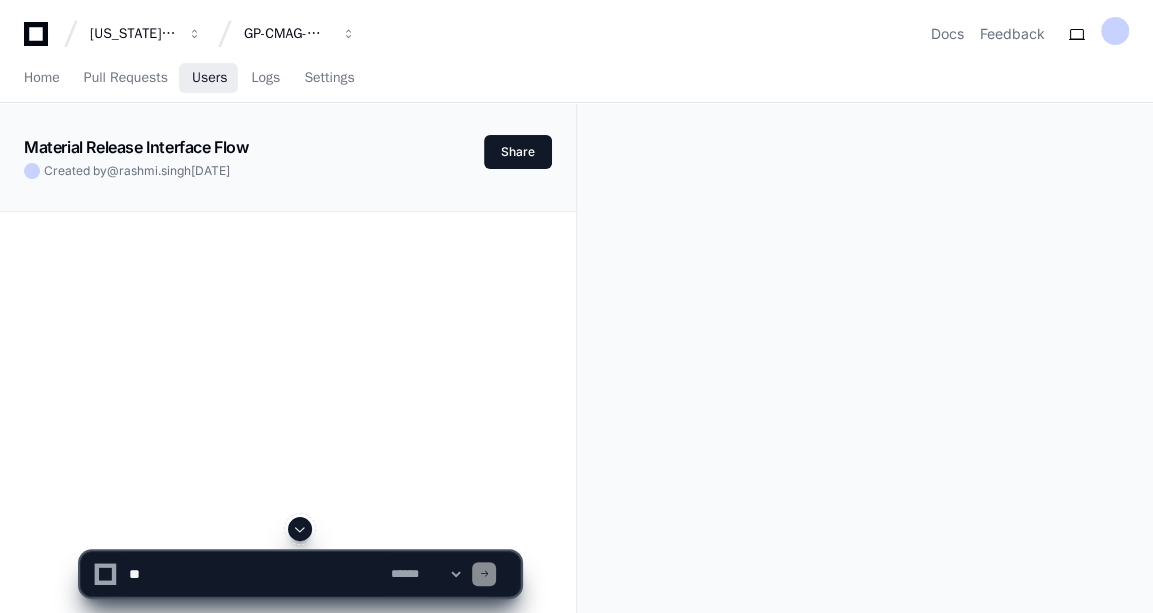 click on "Users" at bounding box center [210, 78] 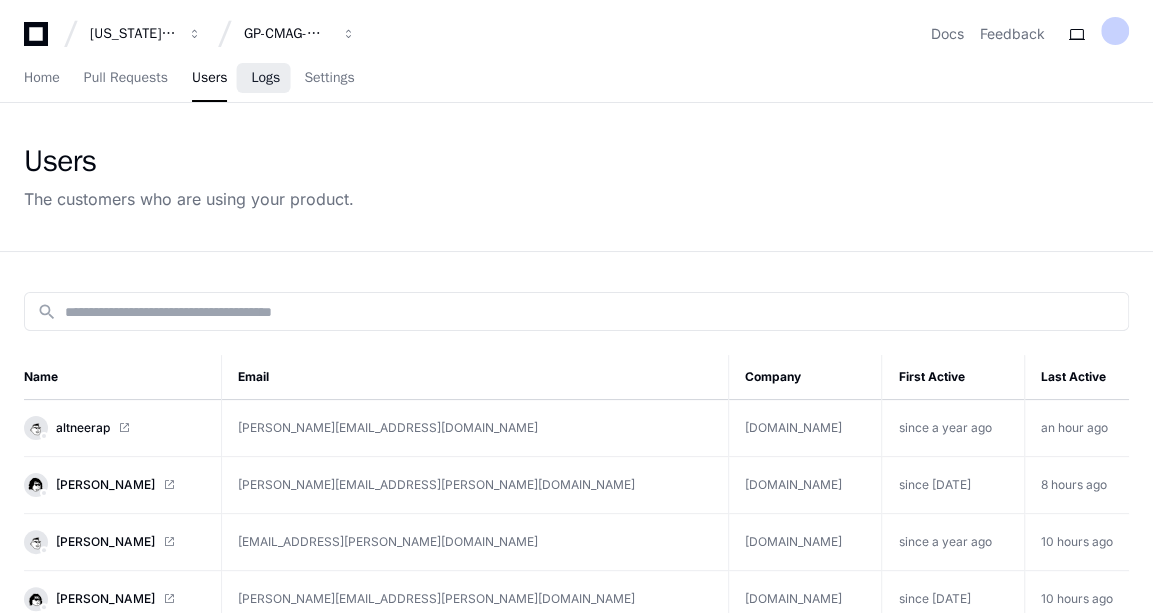 click on "Logs" at bounding box center (265, 78) 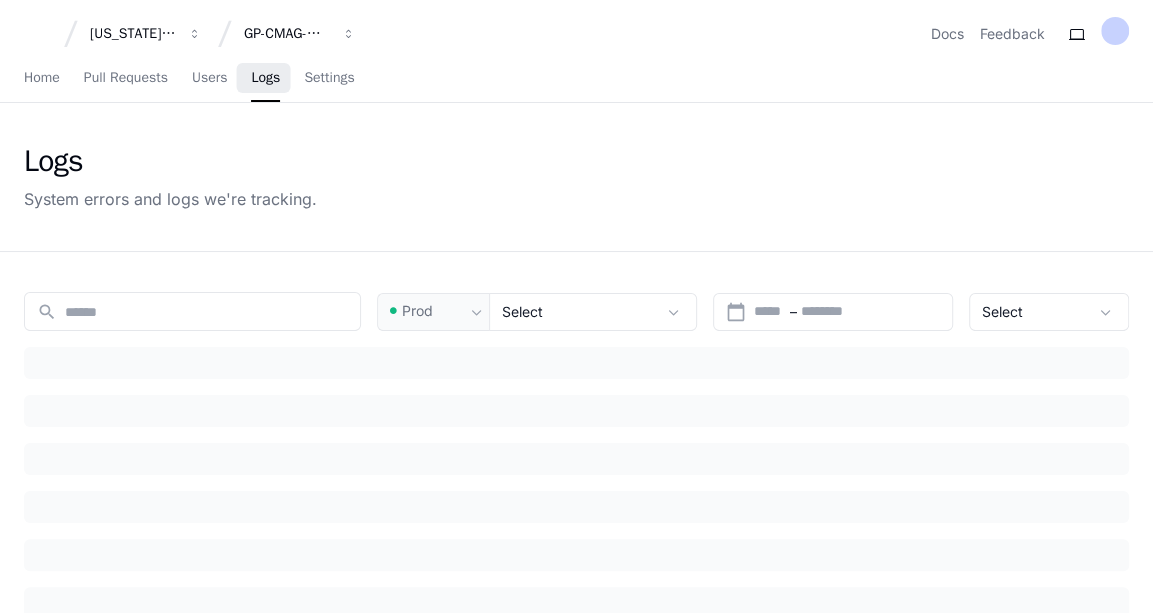 type on "**********" 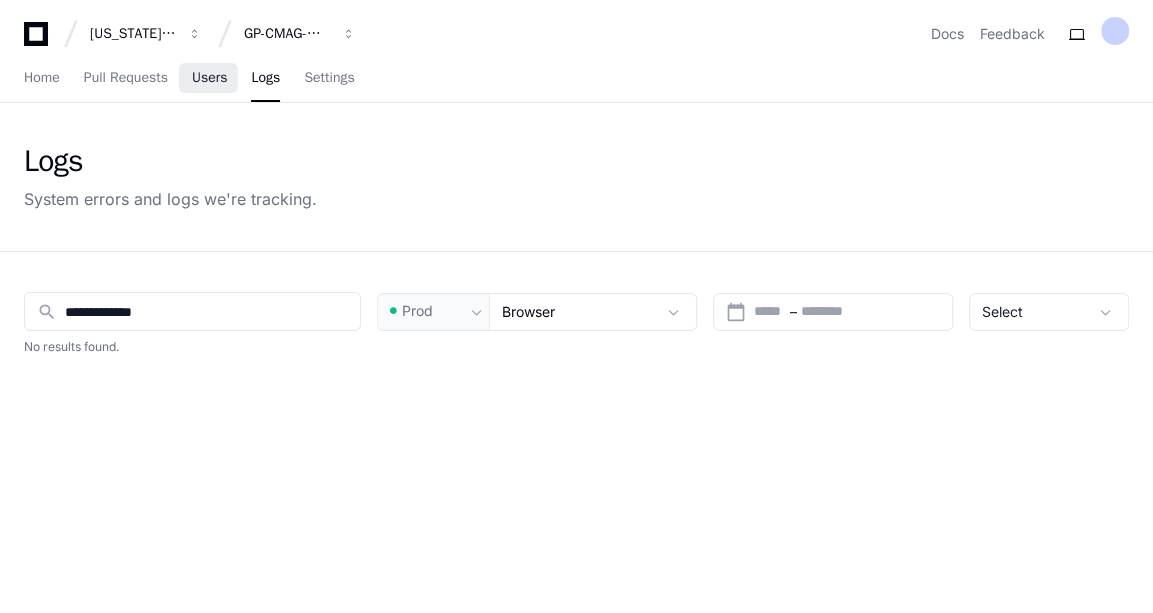 click on "Users" at bounding box center [210, 78] 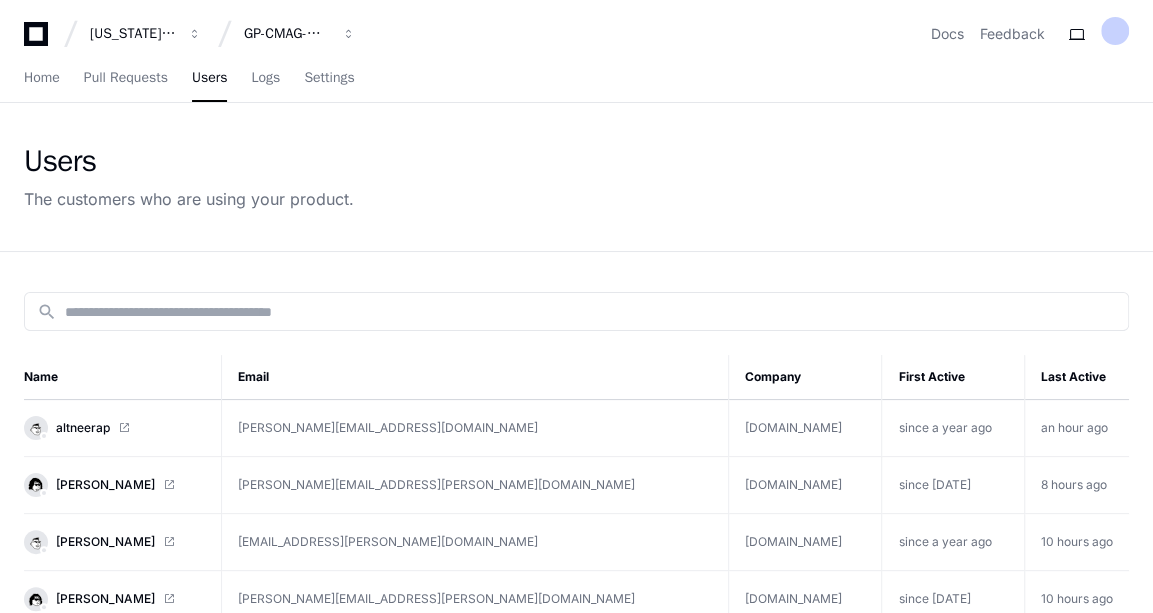 click on "search Name Email Company First Active Last Active altneerap  neeraja.p@kochcc.com   kochcc.com   since a year ago   an hour ago  Omar Jimenez Perez  Omar.Jimenez@gapac.com   gapac.com   since 9 months ago   8 hours ago  April Ragland  april.ragland@gapac.com   gapac.com   since a year ago   10 hours ago  DAVID COOK  david.cook@gapac.com   gapac.com   since 3 months ago   10 hours ago  JIM FARRELL  jim.farrell@gapac.com   gapac.com   since a year ago   12 hours ago  JAMES FARRELL  JIM.FARRELL@GAPAC.COM   GAPAC.COM   since a year ago   12 hours ago  Greg Ziino  greg.ziino@gapac.com   gapac.com   since 9 months ago   12 hours ago  CDLASKER  charles.lasker@gapac.com   gapac.com   since a year ago   12 hours ago  Unnamed  -   -   since 12 hours ago   12 hours ago  Daniel Alcala  daalcala@gapac.com   gapac.com   since 9 months ago   13 hours ago  Jose Ayala  jose.ayala@gapac.com   gapac.com   since 2 days ago   13 hours ago  michap58  michael.pacheco@gapac.com   gapac.com   since a year ago   13 hours ago  Unnamed" 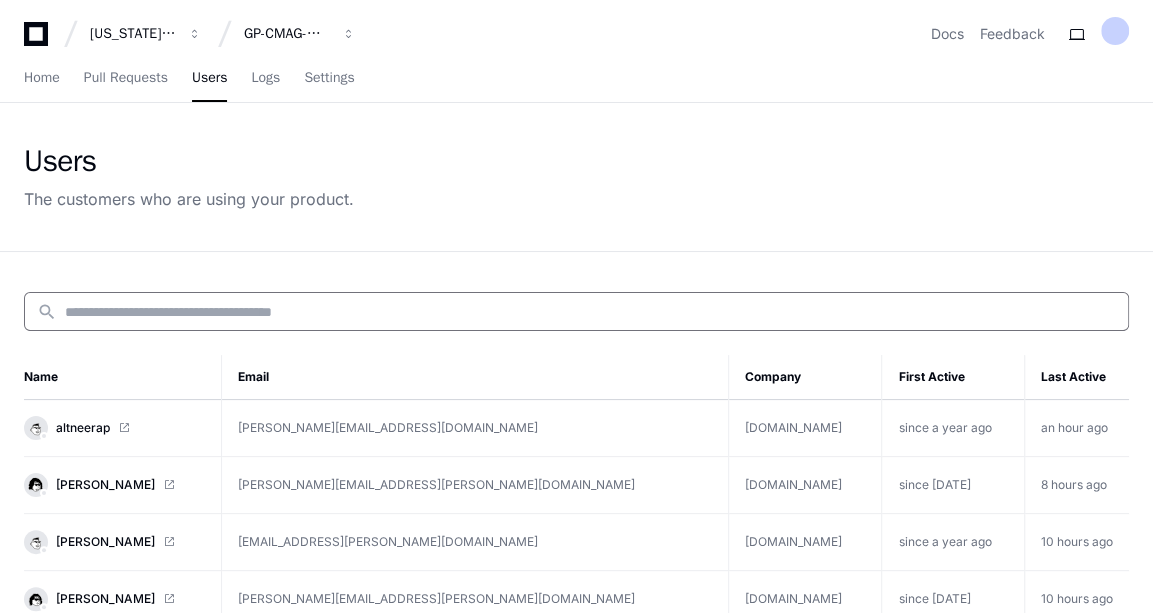 click at bounding box center (590, 312) 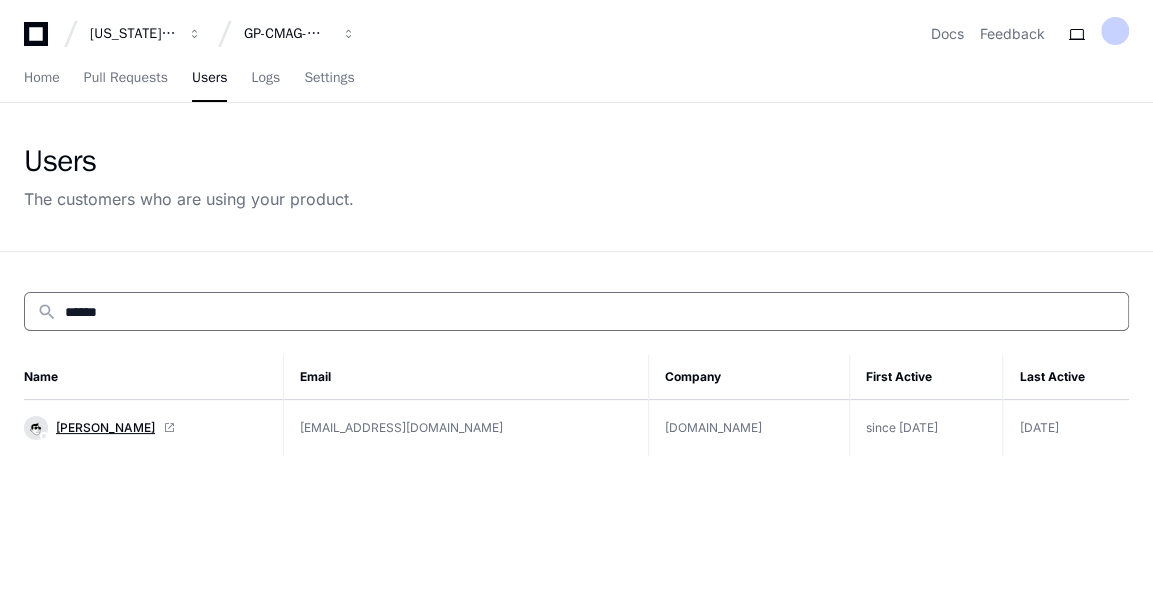 type on "******" 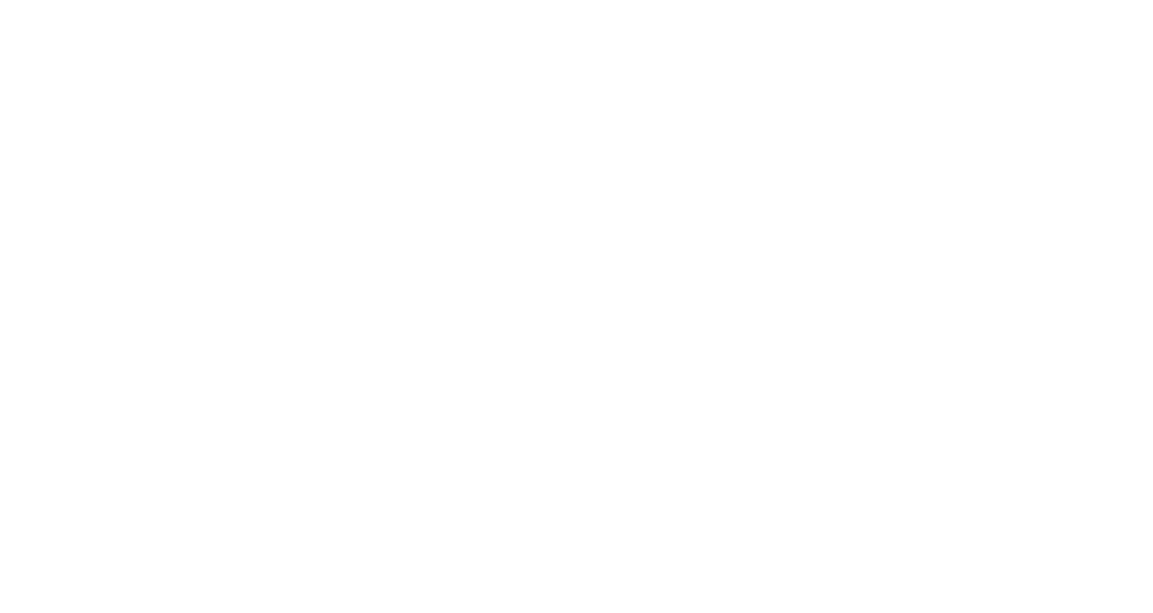 scroll, scrollTop: 0, scrollLeft: 0, axis: both 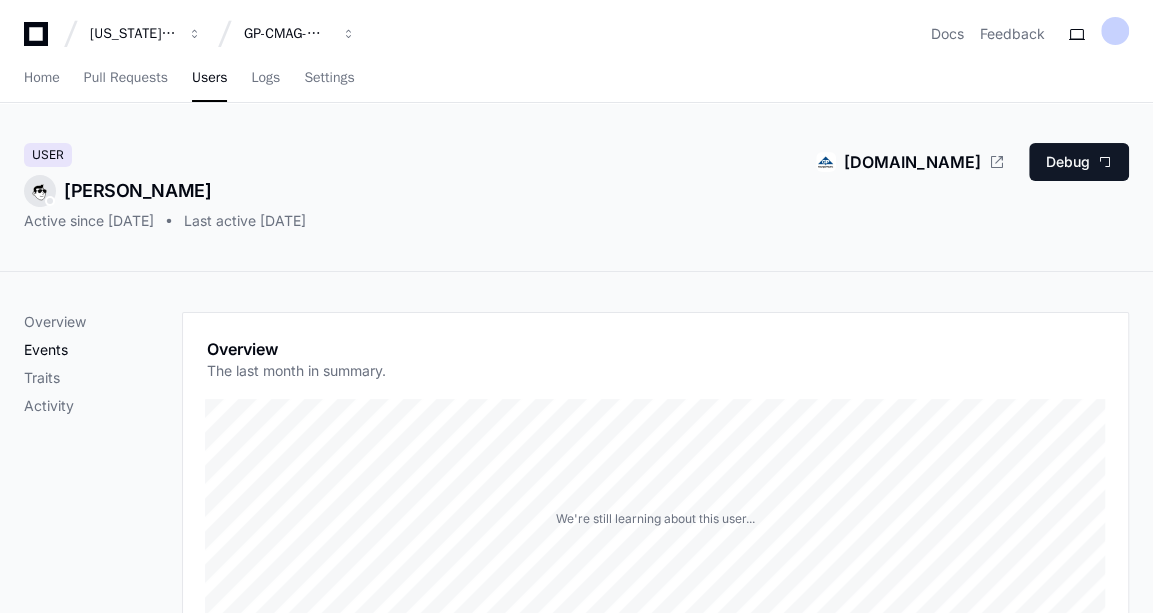 click on "Events" 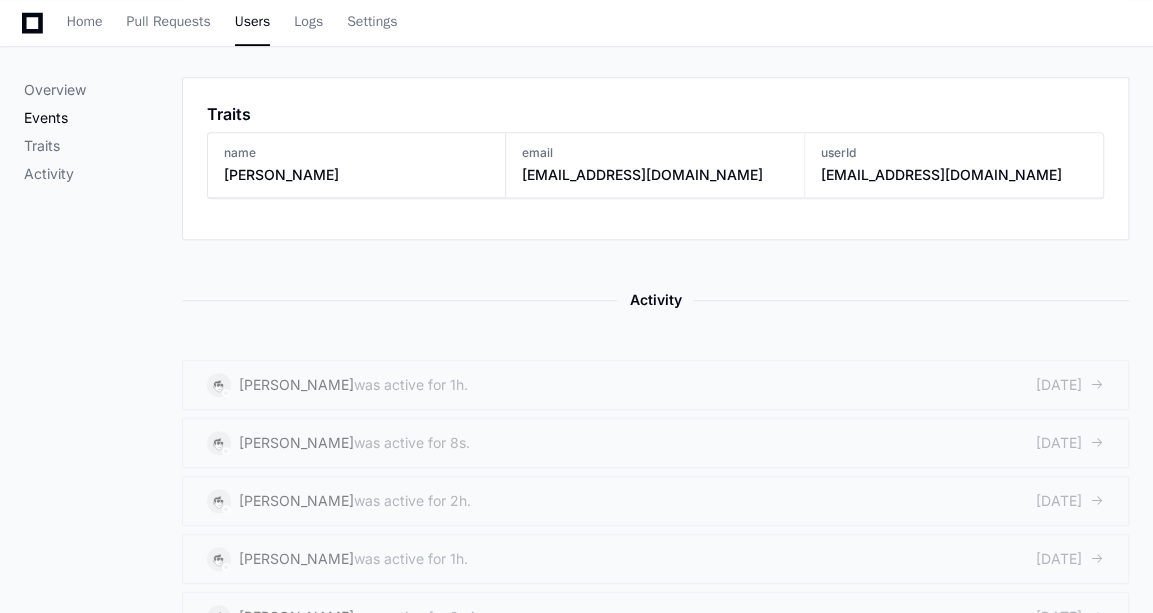 scroll, scrollTop: 819, scrollLeft: 0, axis: vertical 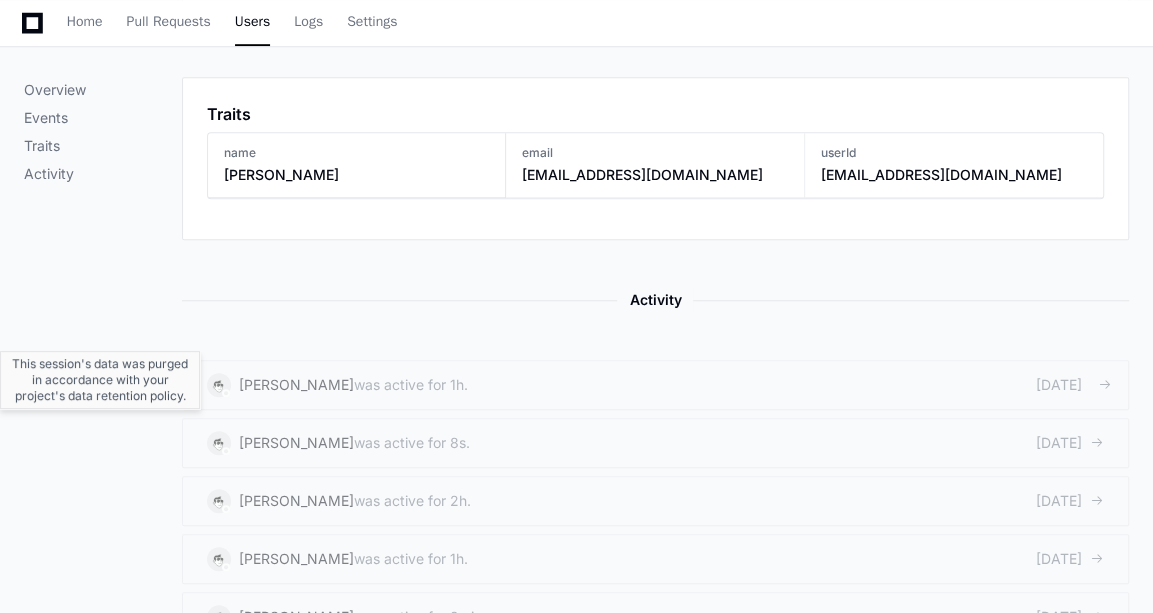 click on "Wesley Hicks" 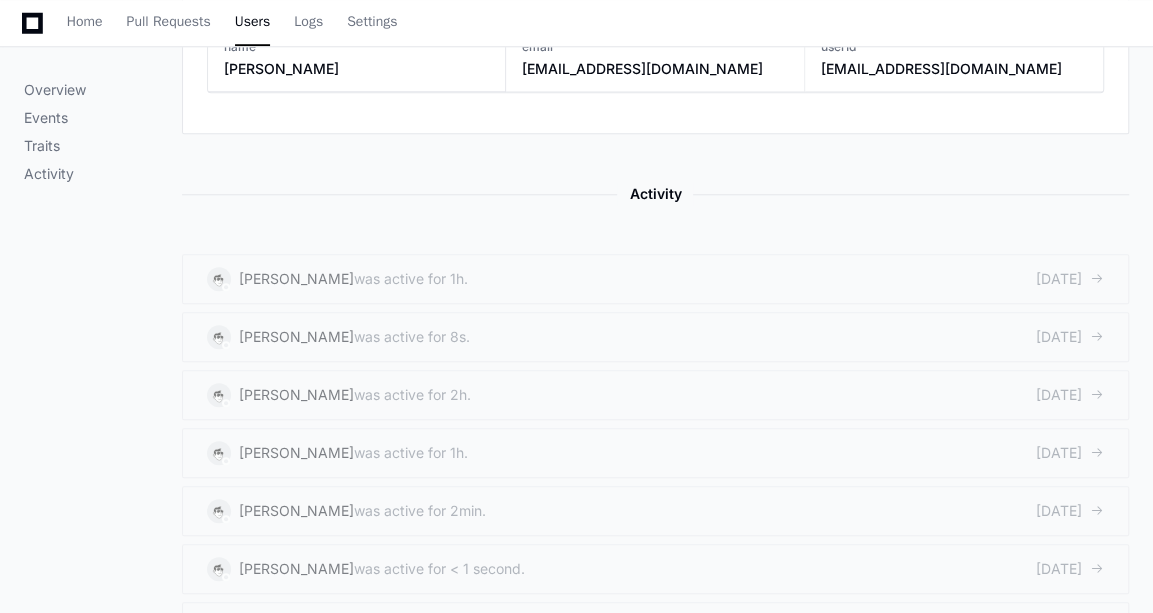 scroll, scrollTop: 926, scrollLeft: 0, axis: vertical 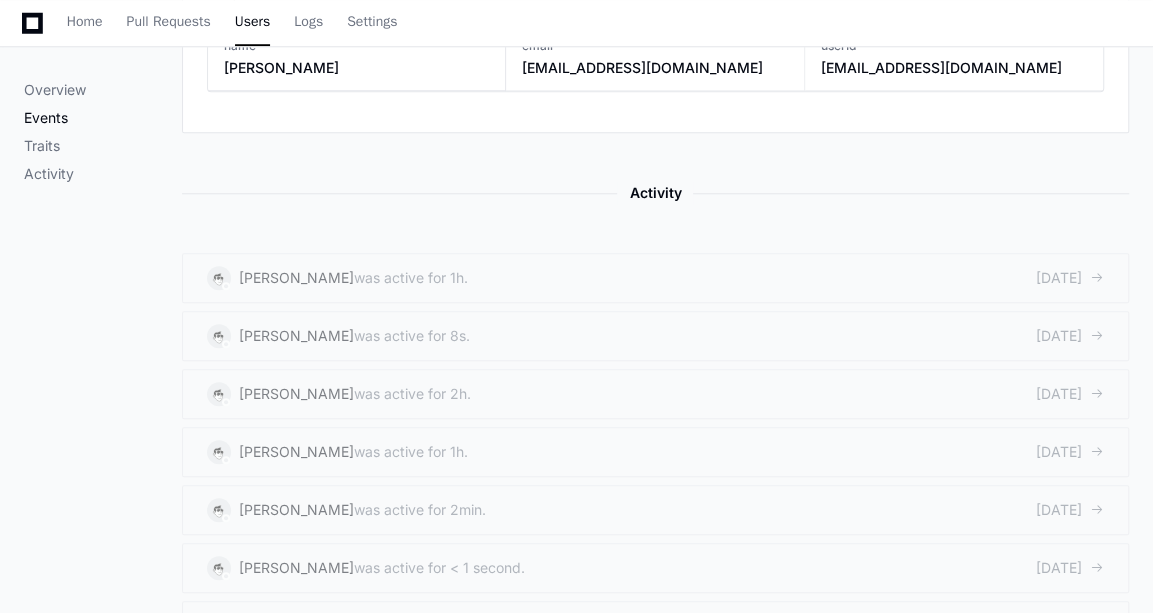click on "Events" 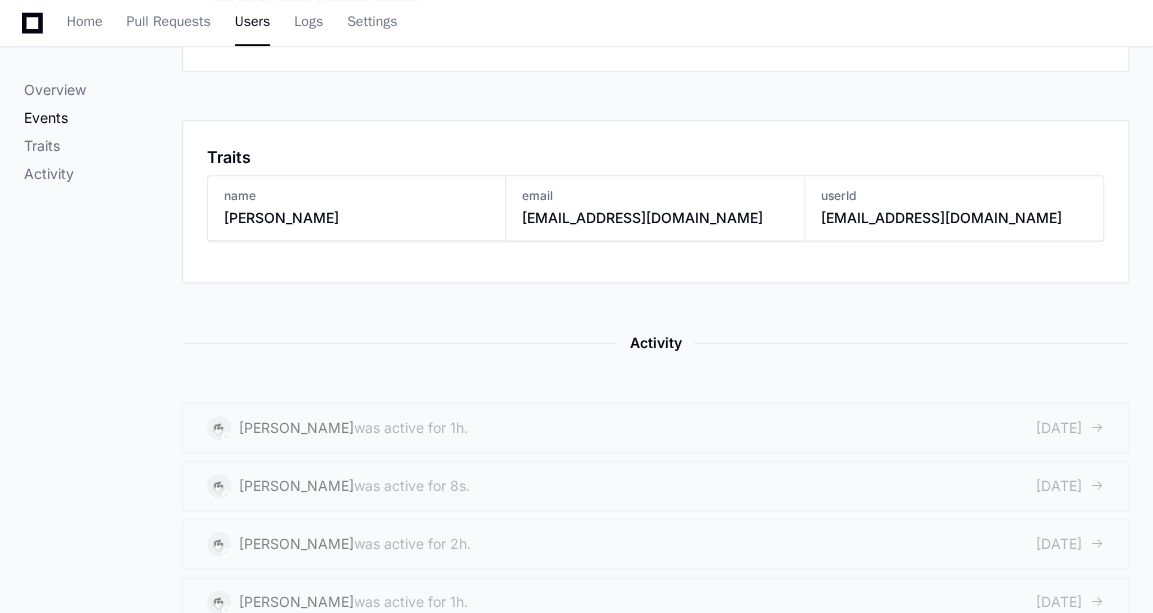 scroll, scrollTop: 734, scrollLeft: 0, axis: vertical 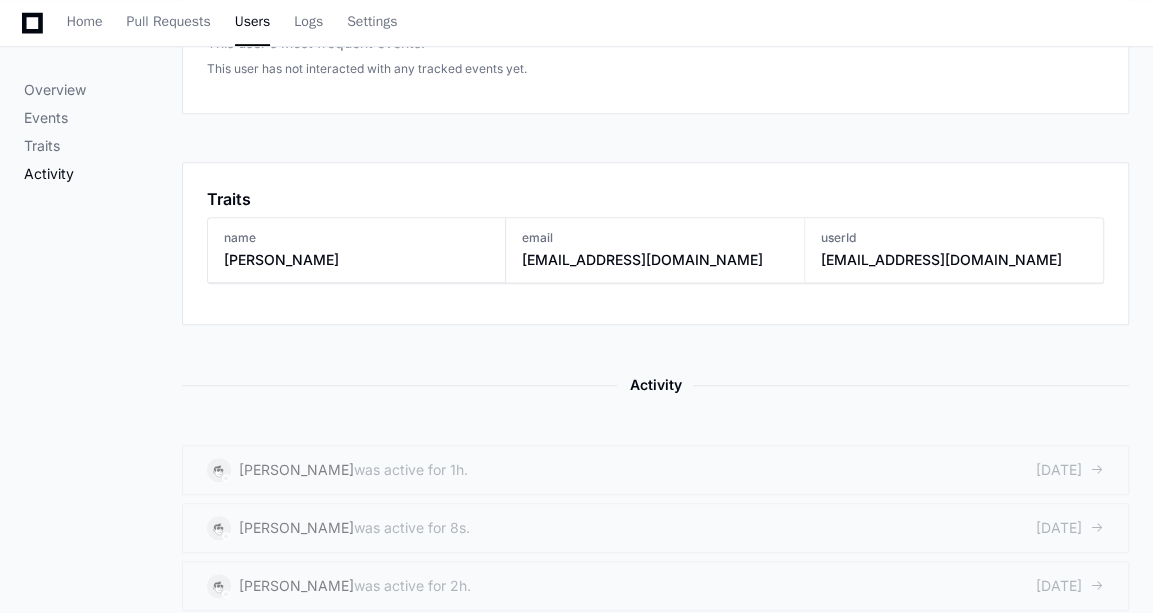 click on "Activity" 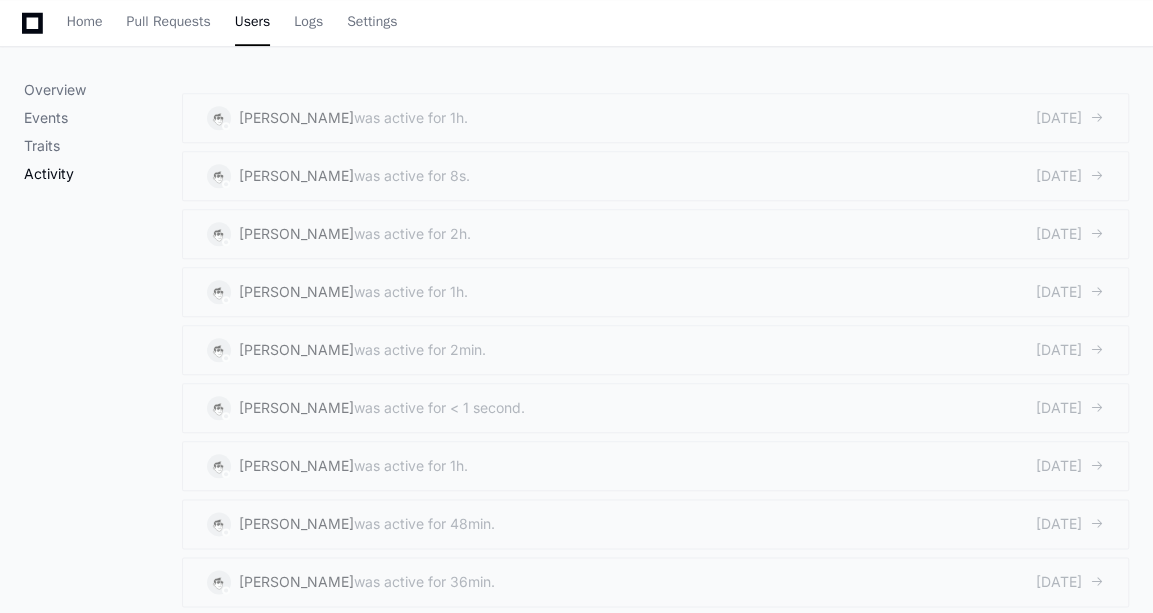 scroll, scrollTop: 1102, scrollLeft: 0, axis: vertical 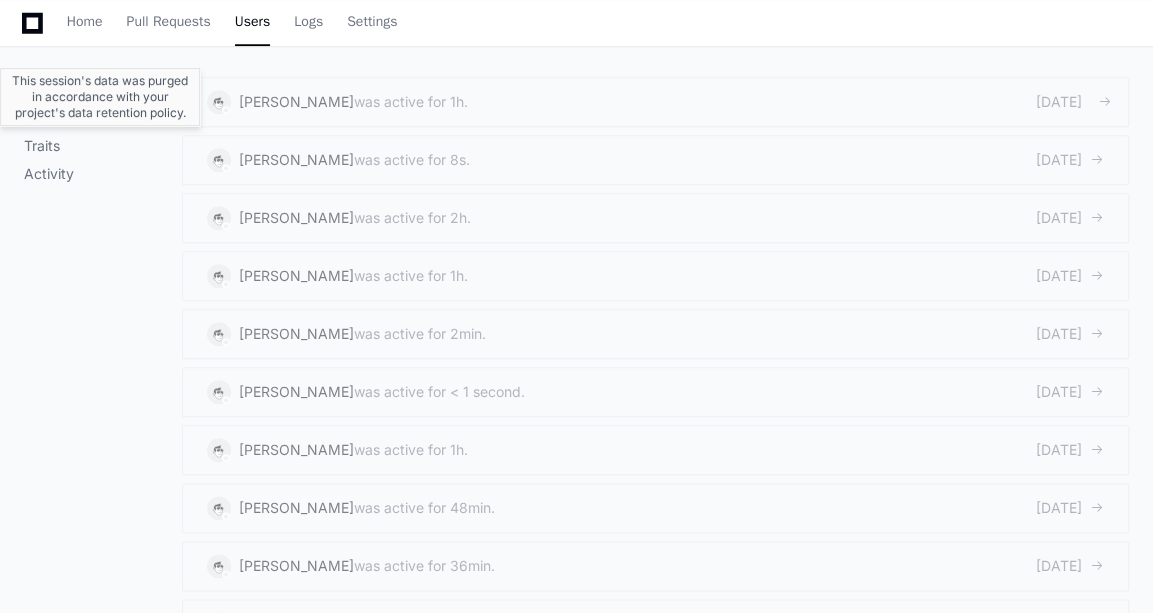 click on "was active for 1h." 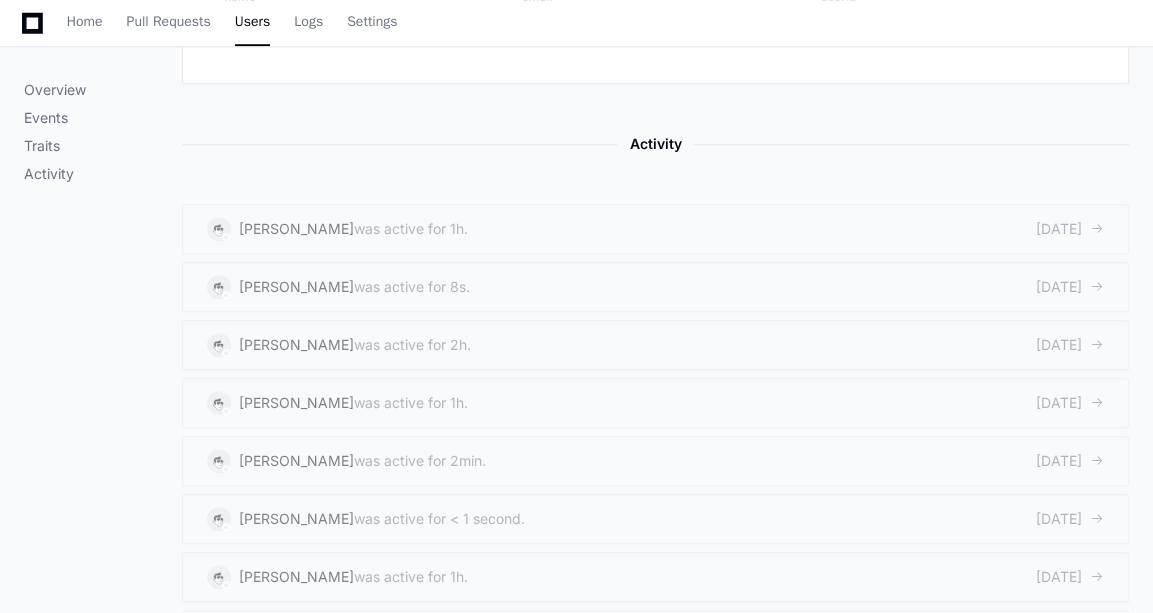 scroll, scrollTop: 978, scrollLeft: 0, axis: vertical 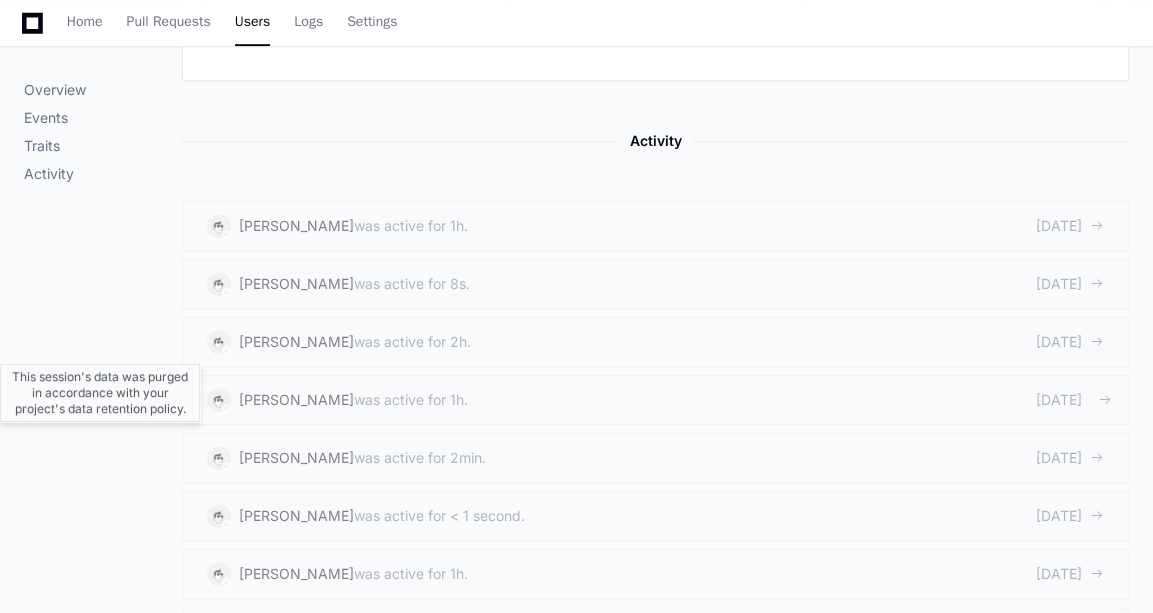 click on "Wesley Hicks" 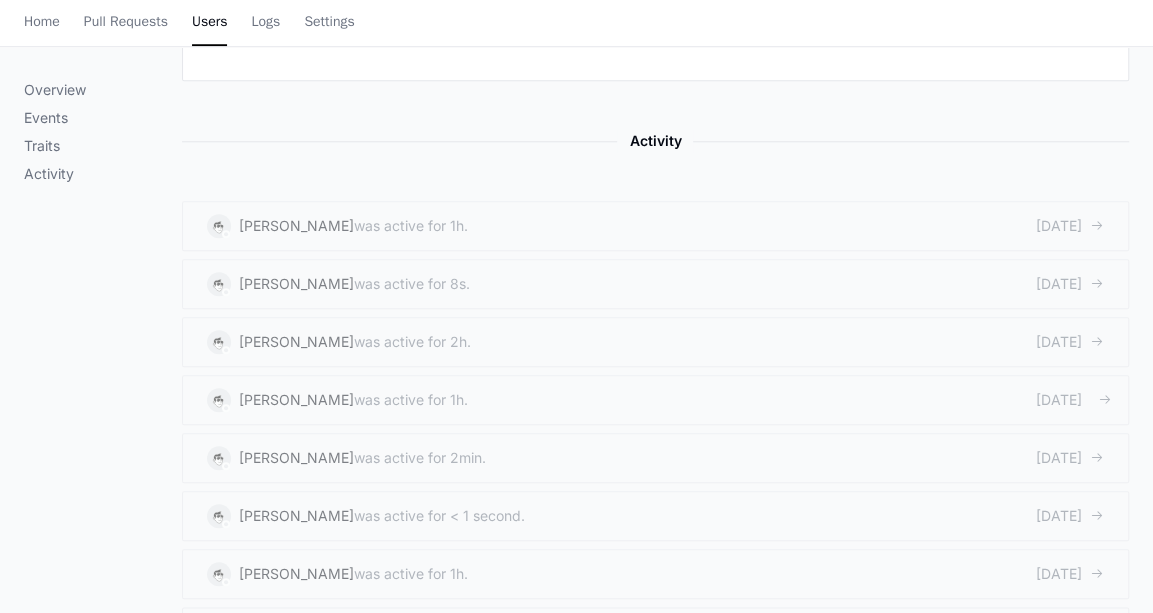 scroll, scrollTop: 0, scrollLeft: 0, axis: both 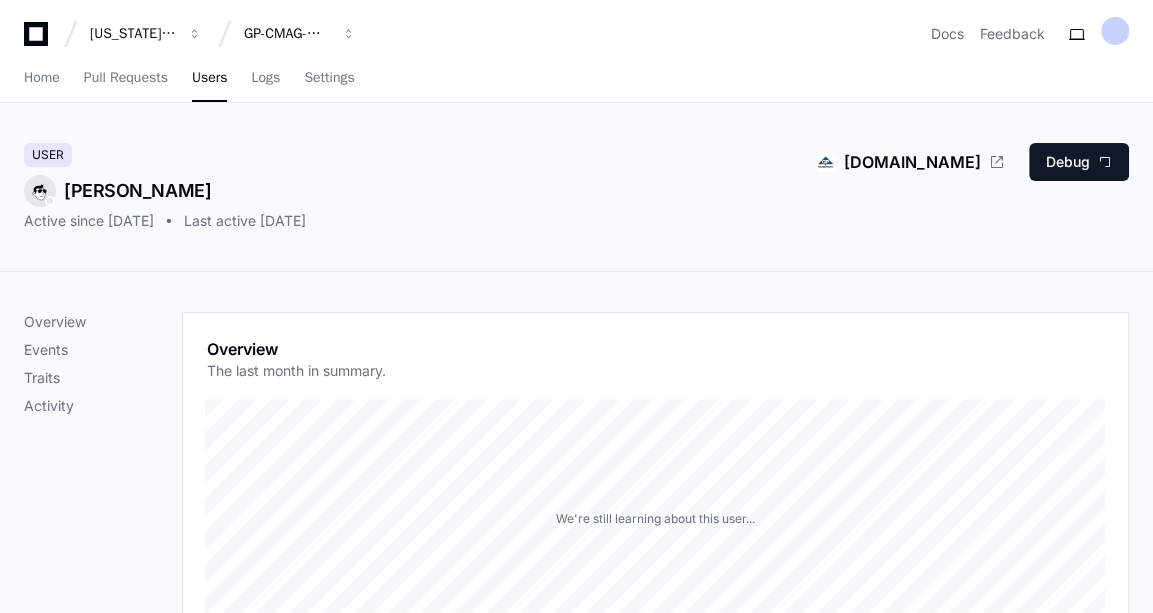 click on "User   Wesley Hicks  Active since 9 months ago Last active 2 months ago Gapac.com  Debug  Overview Events Traits Activity Overview The last month in summary.  We're still learning about this user...  Top Events This user's most frequent events.  This user has not interacted with any tracked events yet.  Traits name Wesley Hicks email wlhicks@gapac.com userId wlhicks@gapac.com Activity  Wesley Hicks   was active for 1h.  2 months ago   Wesley Hicks   was active for 8s.  2 months ago   Wesley Hicks   was active for 2h.  2 months ago   Wesley Hicks   was active for 1h.  3 months ago   Wesley Hicks   was active for 2min.  3 months ago   Wesley Hicks   was active for < 1 second.  3 months ago   Wesley Hicks   was active for 1h.  3 months ago   Wesley Hicks   was active for 48min.  4 months ago   Wesley Hicks   was active for 36min.  4 months ago   Wesley Hicks   was active for 1h.  4 months ago   Show More" 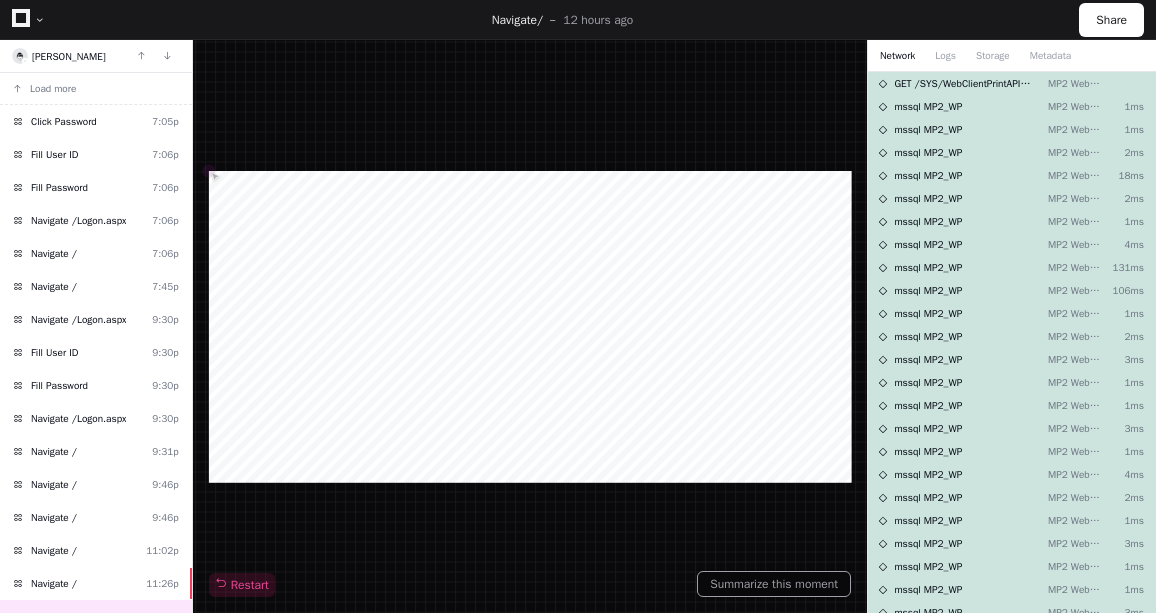 scroll, scrollTop: 0, scrollLeft: 0, axis: both 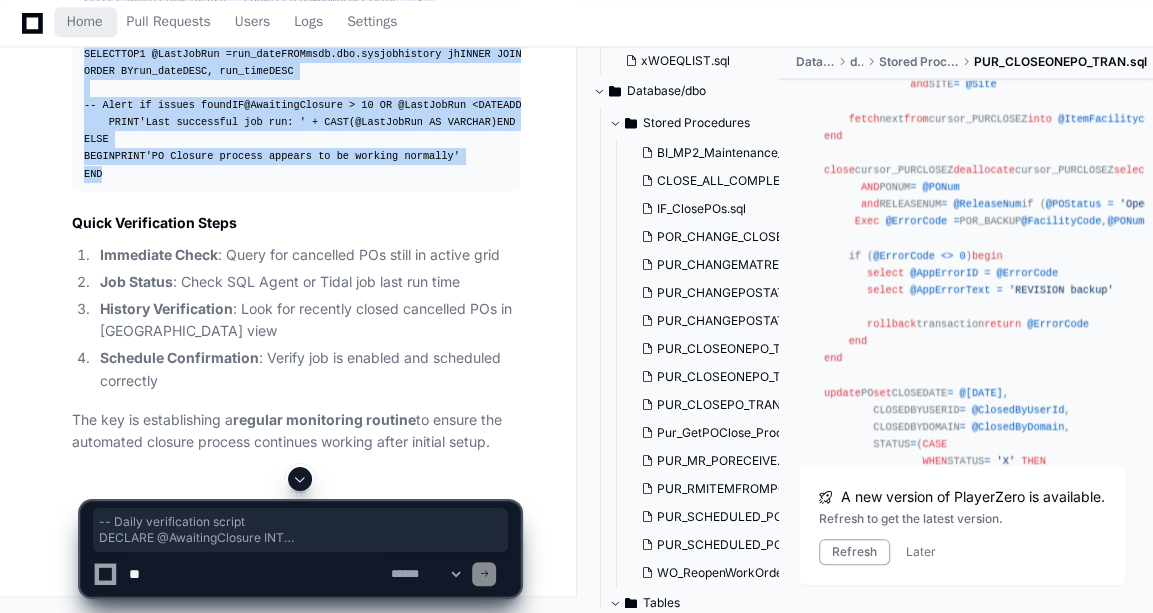 drag, startPoint x: 89, startPoint y: 21, endPoint x: 338, endPoint y: 271, distance: 352.847 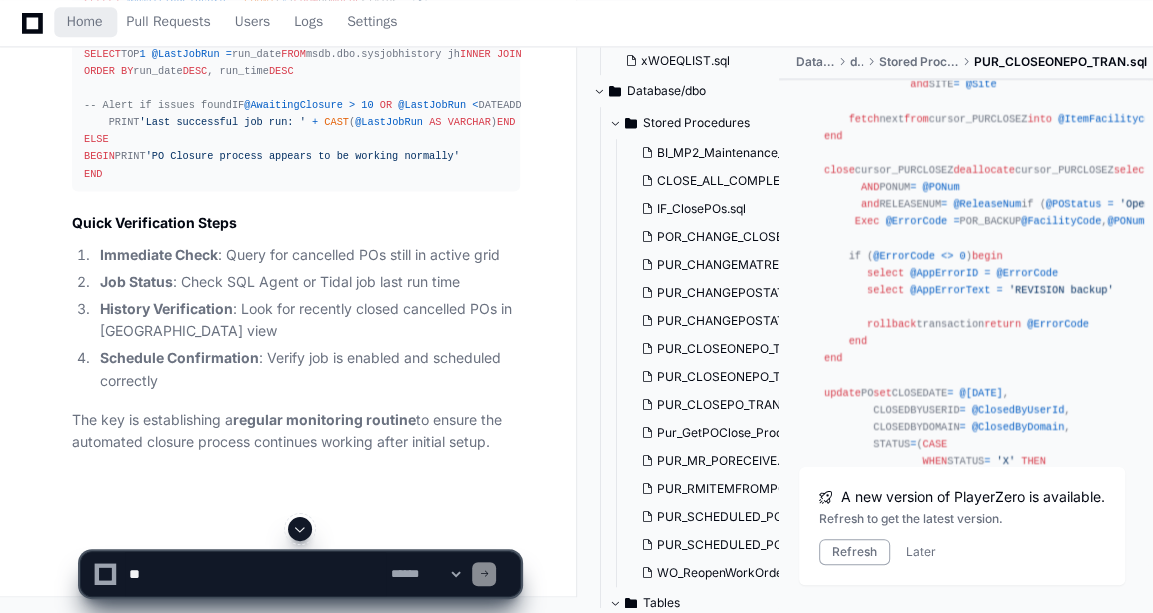 click on "Custom Monitoring Query" 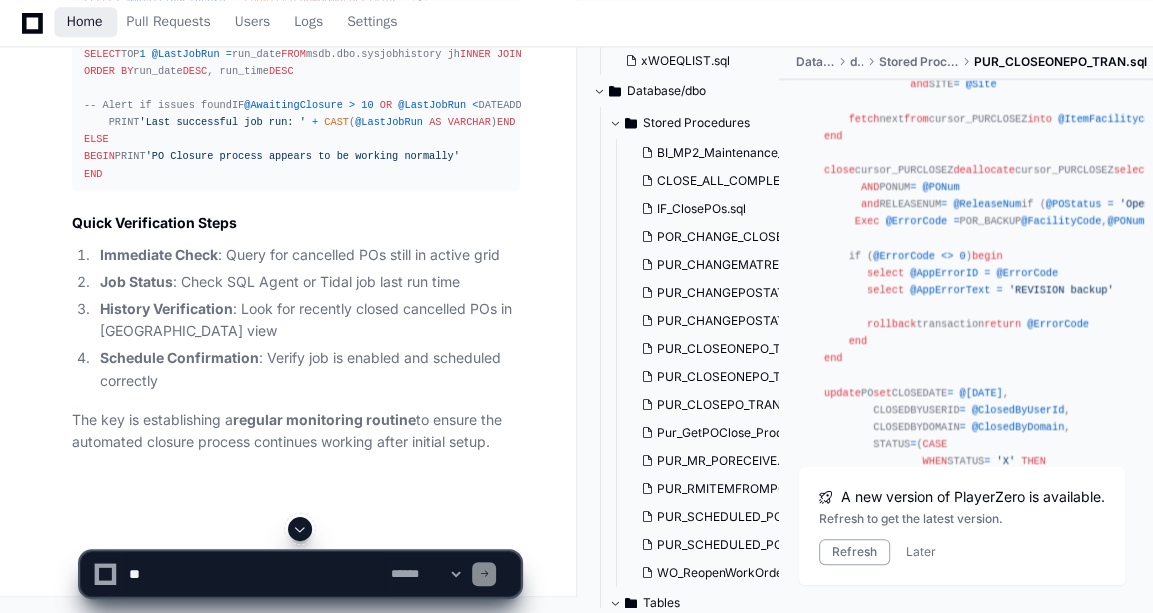 click on "Home" at bounding box center [85, 22] 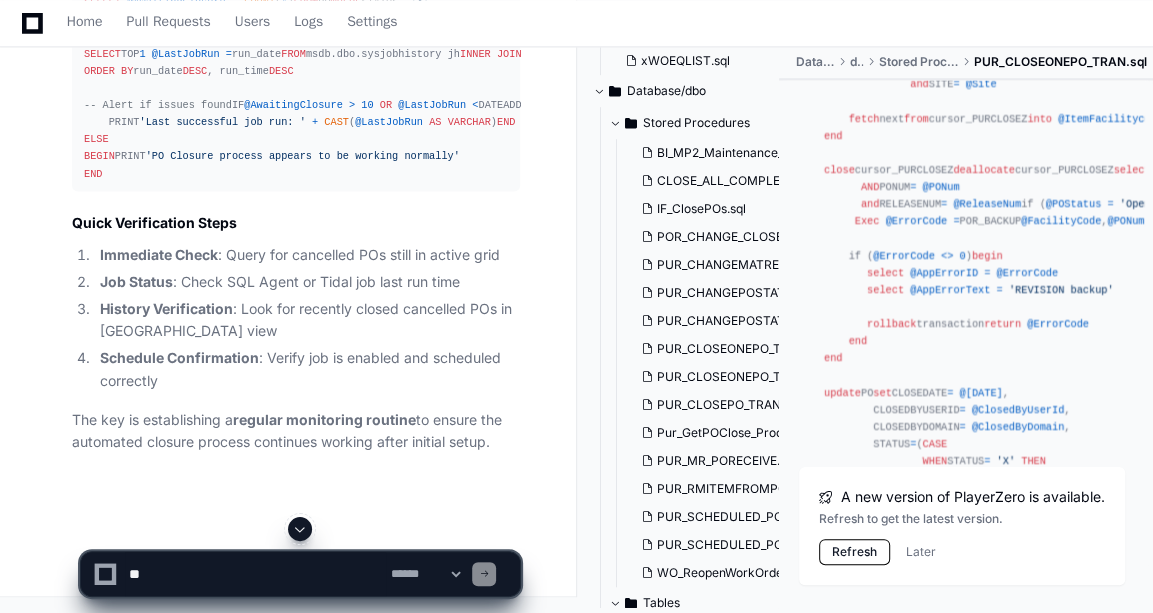 click on "Refresh" at bounding box center [854, 552] 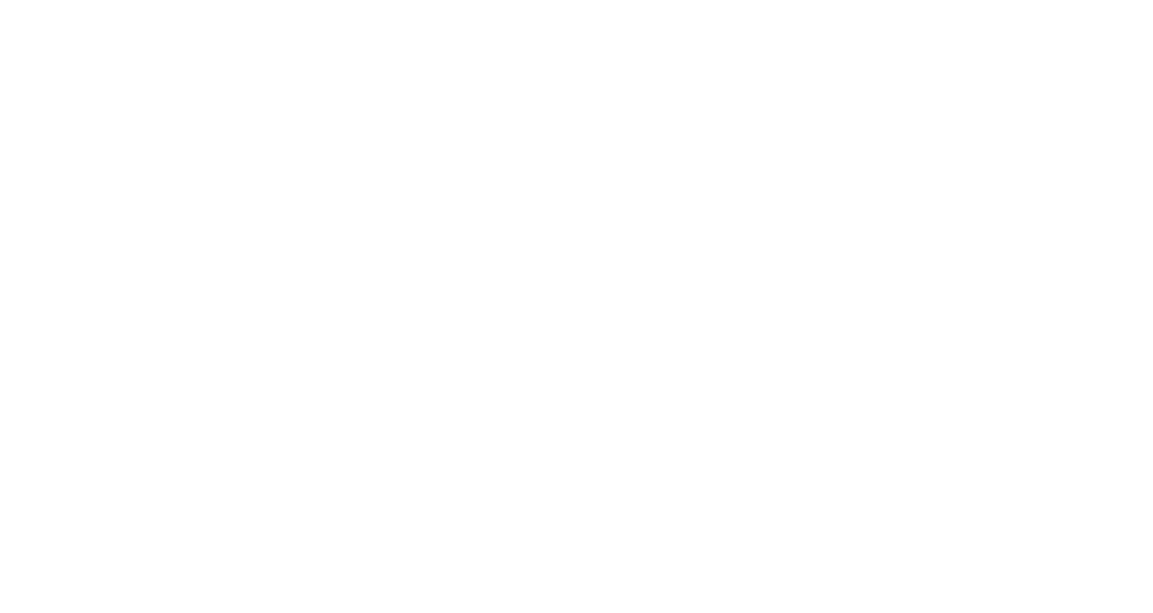 scroll, scrollTop: 0, scrollLeft: 0, axis: both 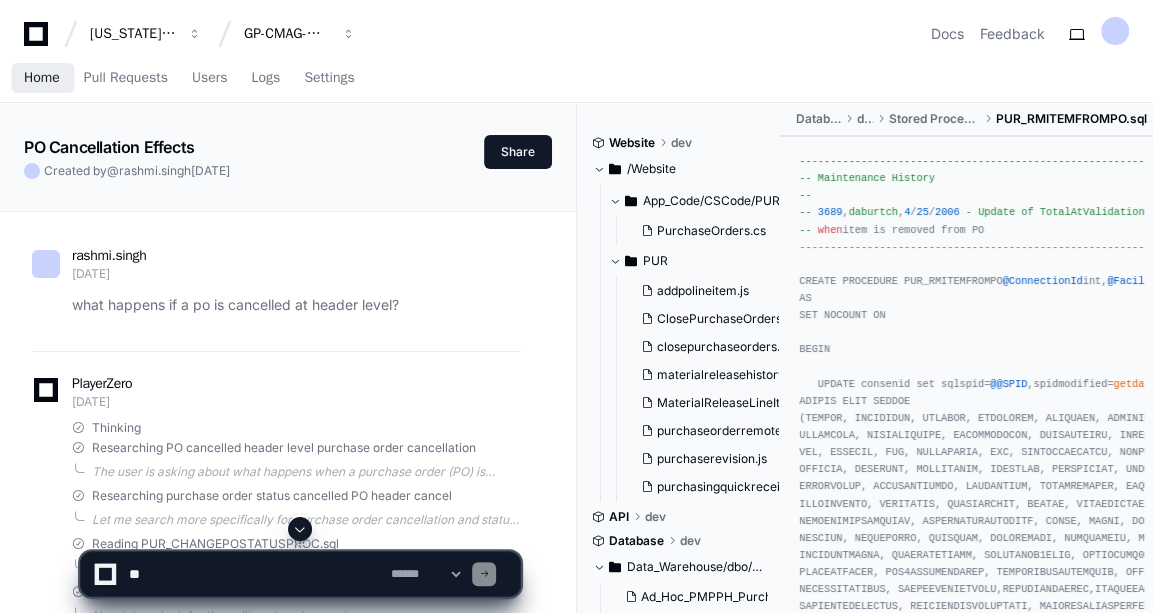 click on "Home" at bounding box center [42, 78] 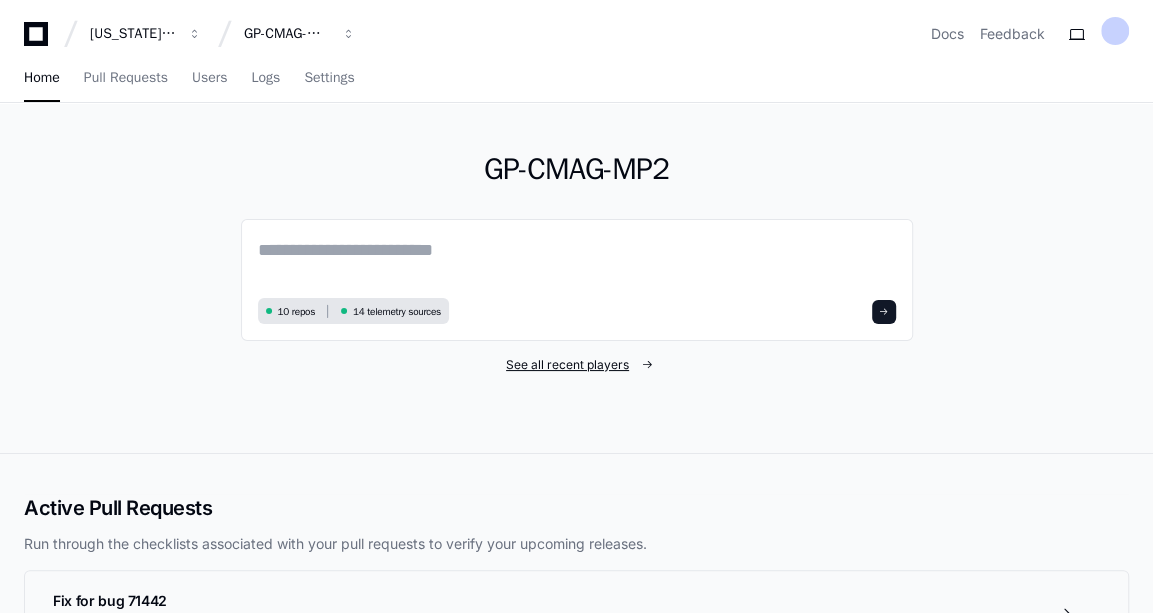 click on "See all recent players" 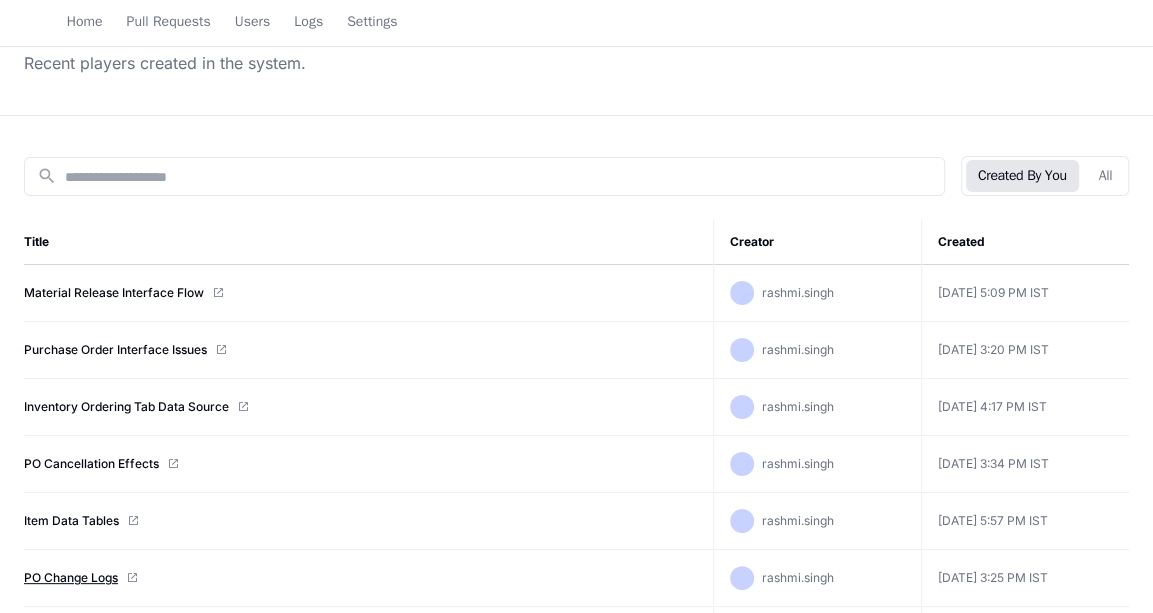 scroll, scrollTop: 135, scrollLeft: 0, axis: vertical 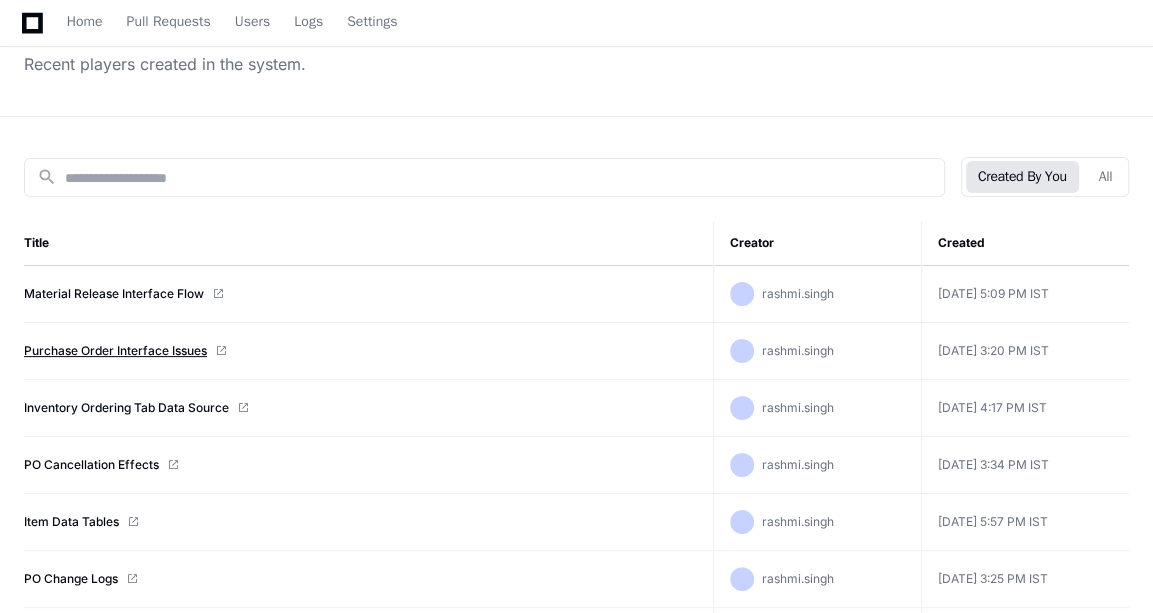 click on "Purchase Order Interface Issues" 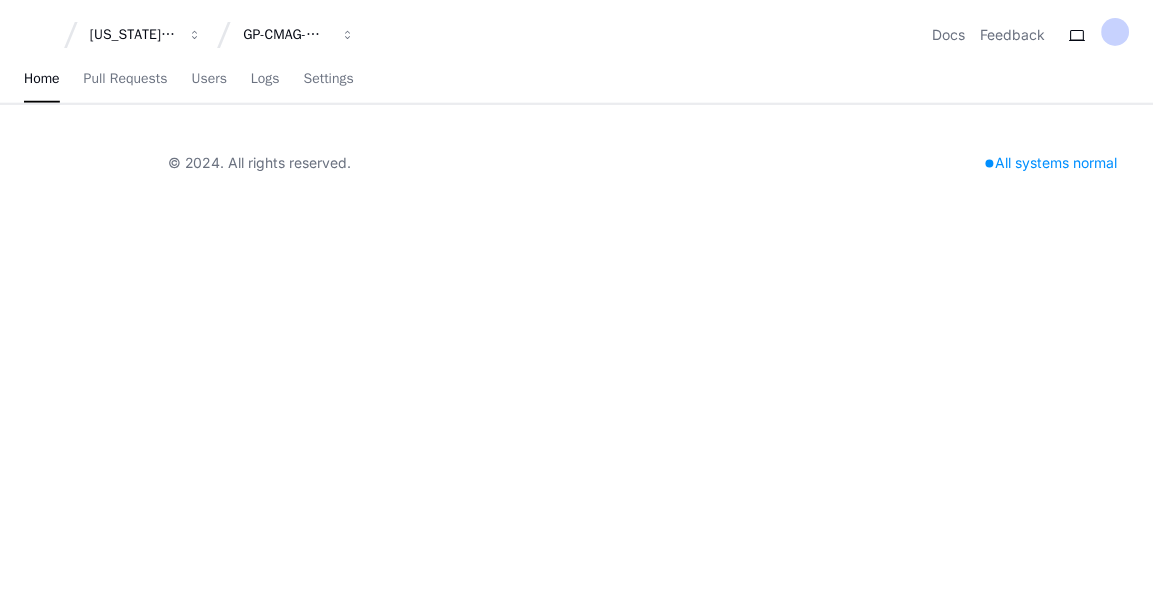 scroll, scrollTop: 0, scrollLeft: 0, axis: both 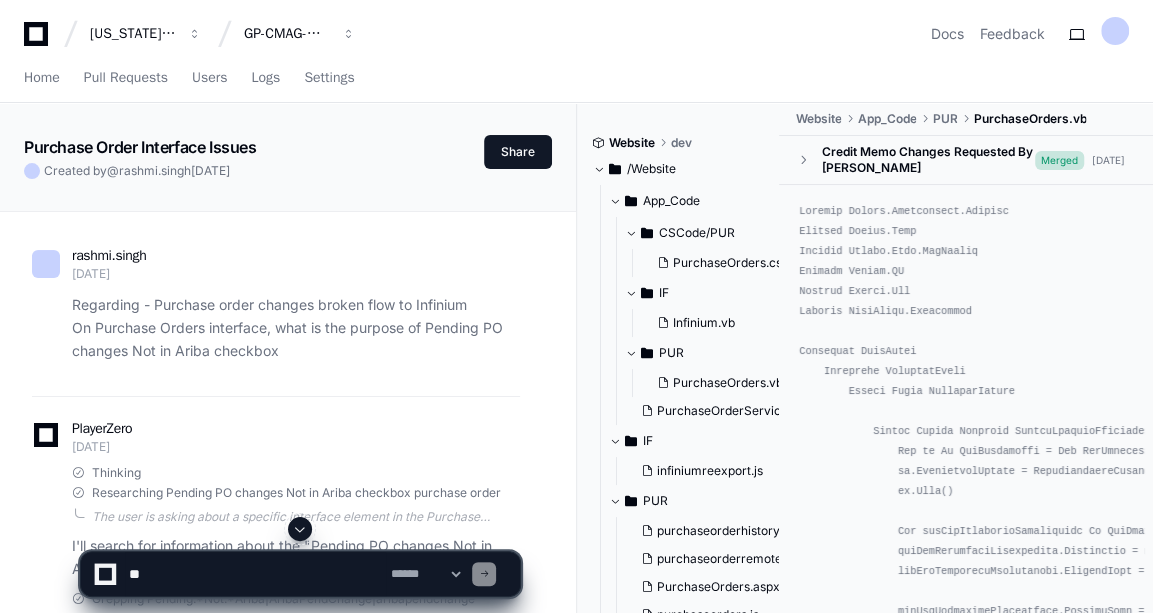 click 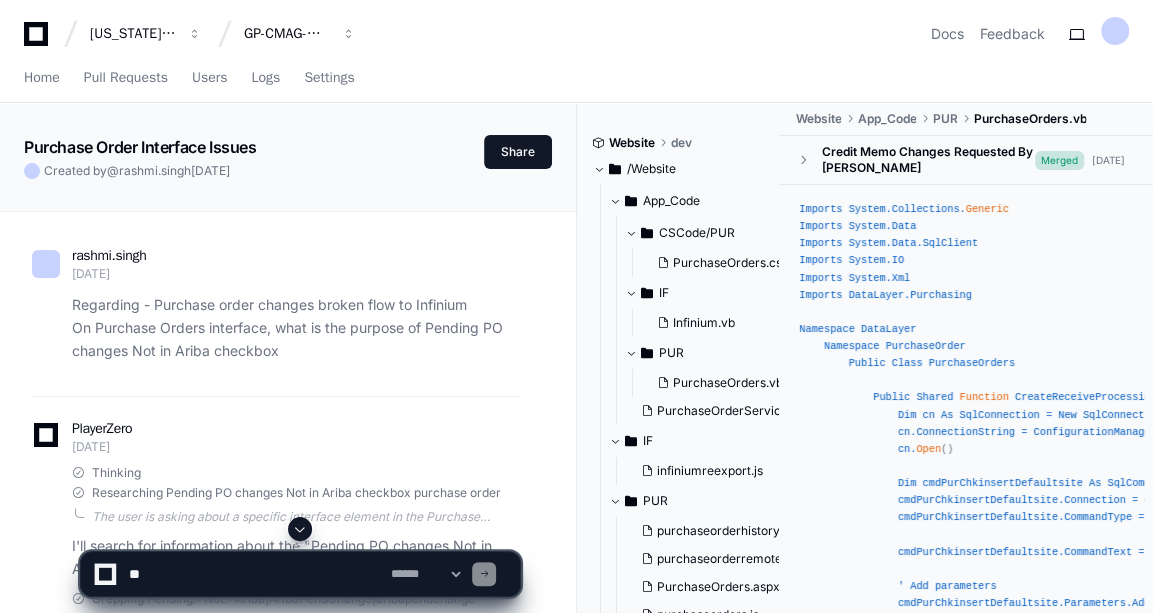 click 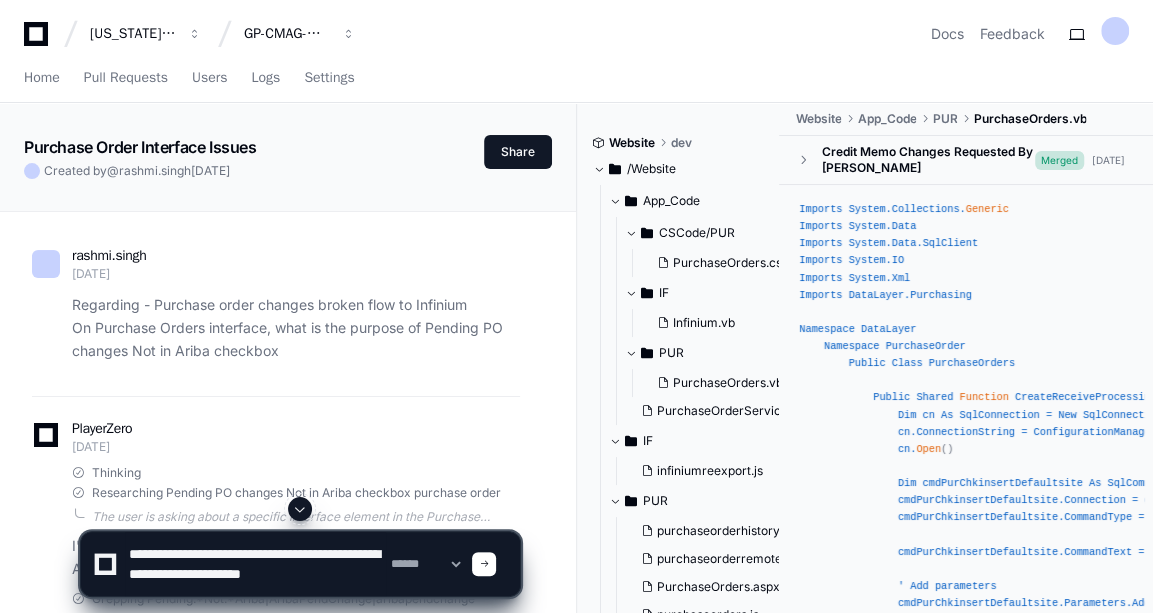 scroll, scrollTop: 6, scrollLeft: 0, axis: vertical 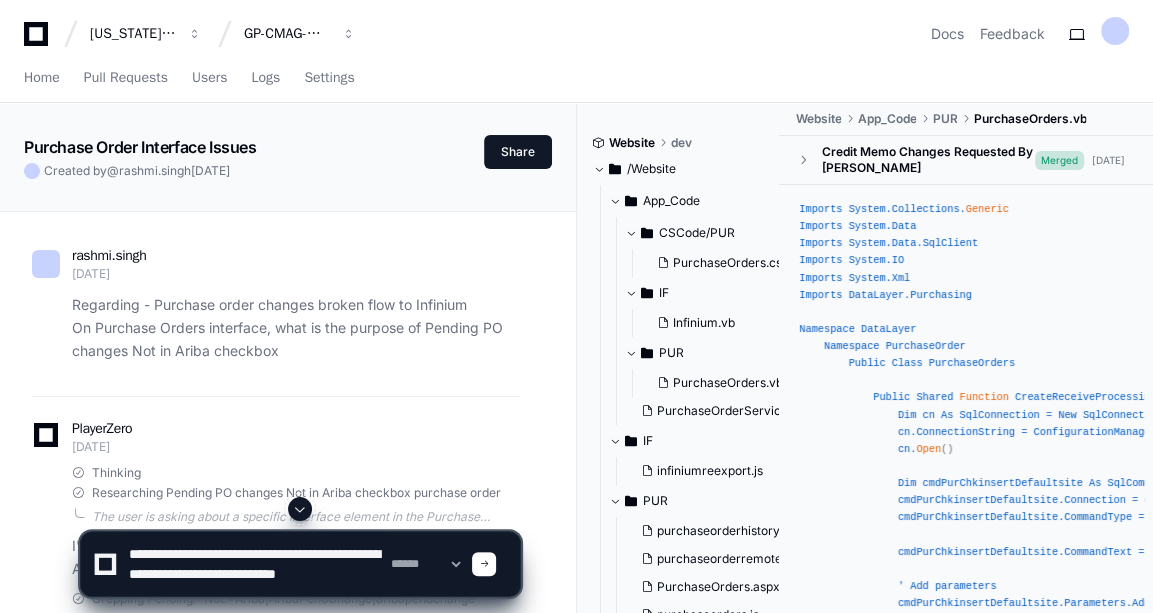 type on "**********" 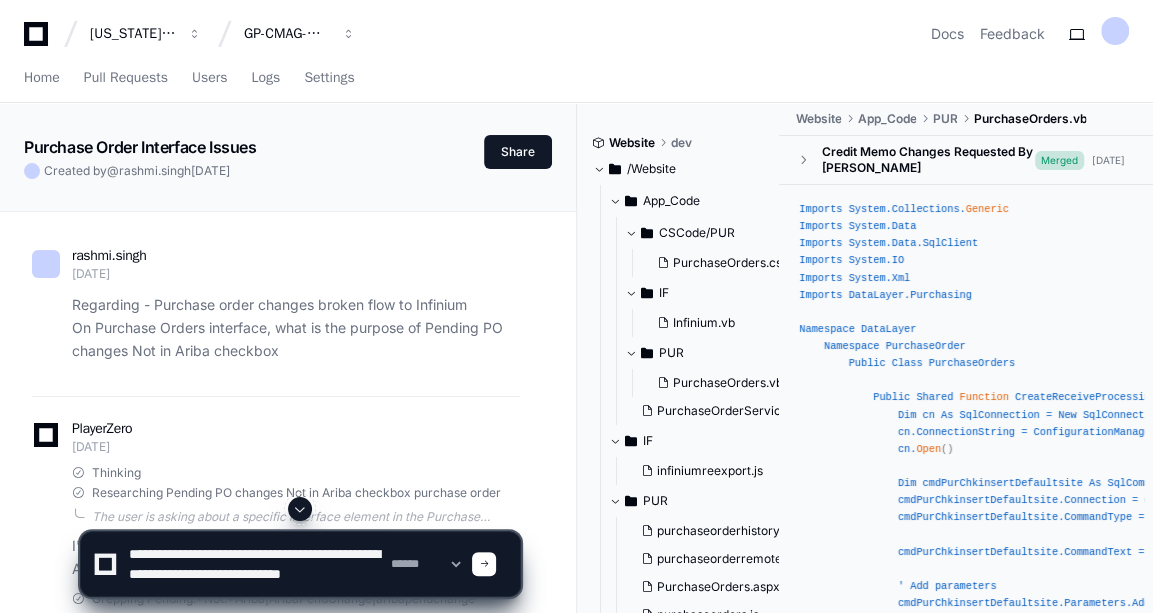 type 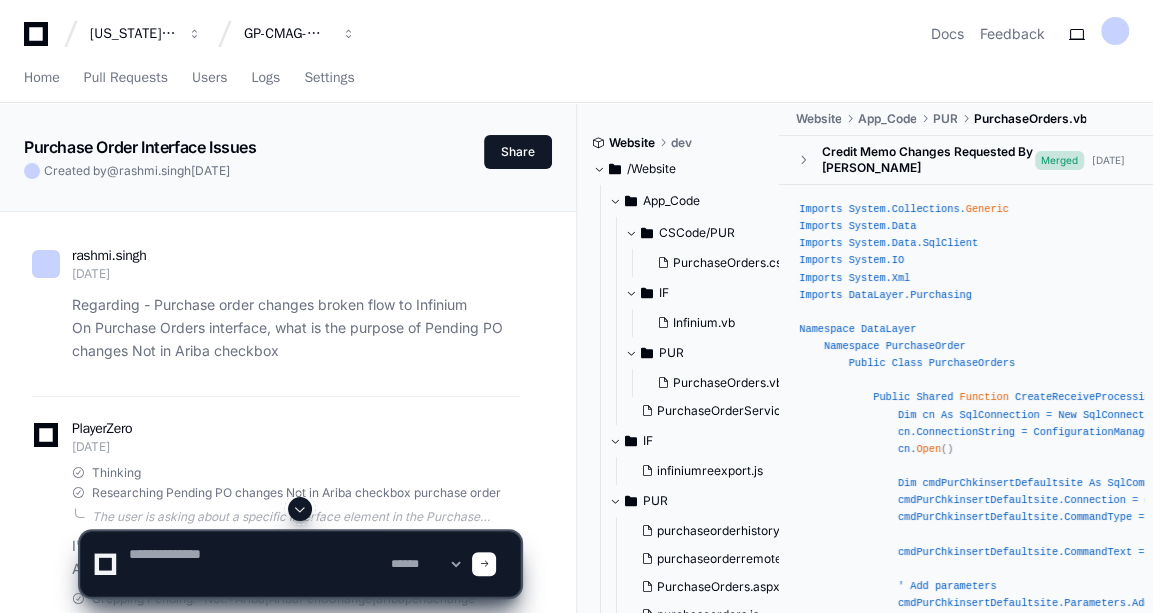 scroll, scrollTop: 0, scrollLeft: 0, axis: both 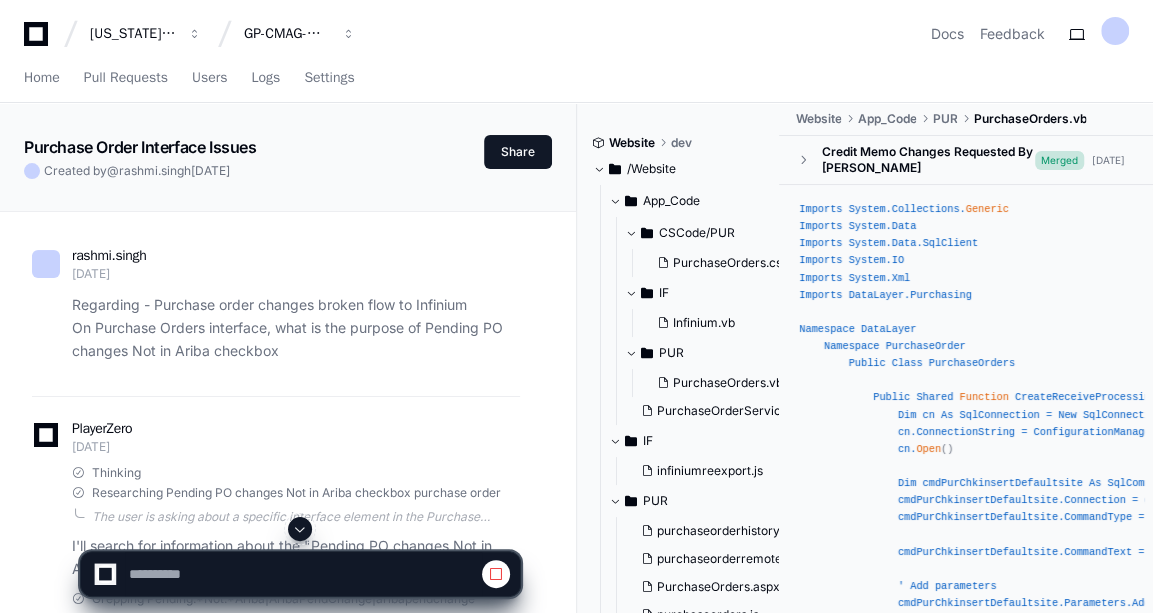 click 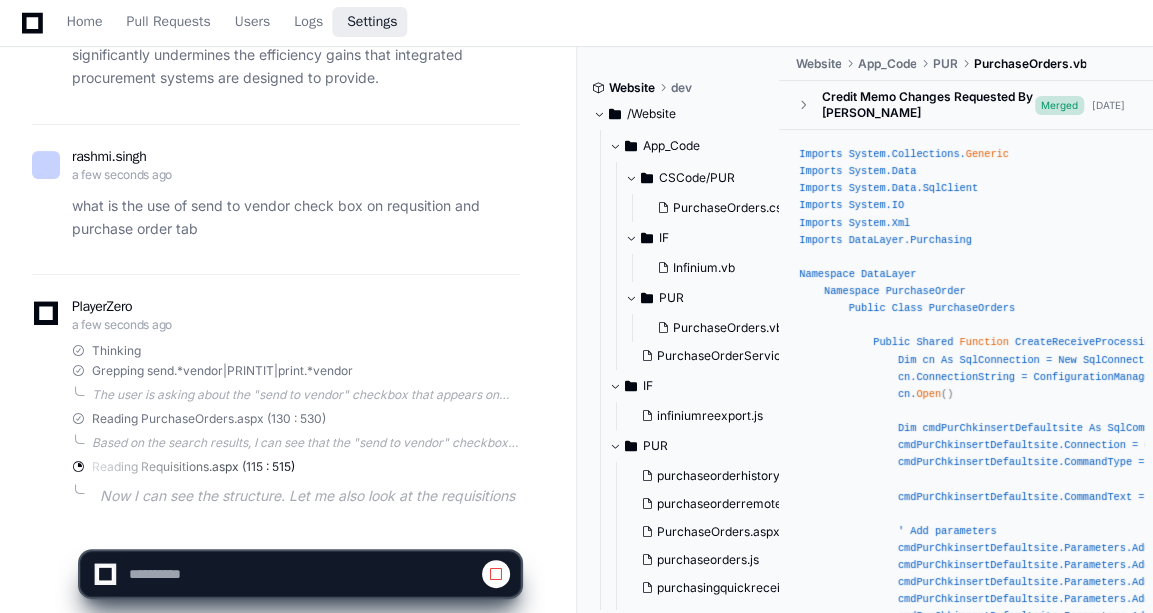 scroll, scrollTop: 4498, scrollLeft: 0, axis: vertical 